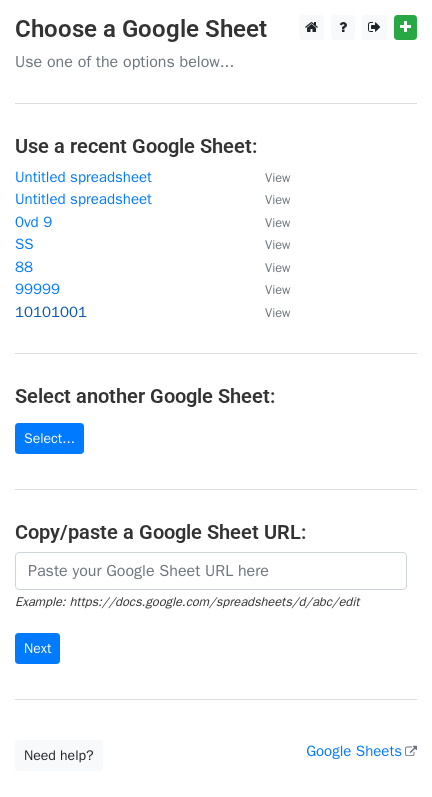 scroll, scrollTop: 0, scrollLeft: 0, axis: both 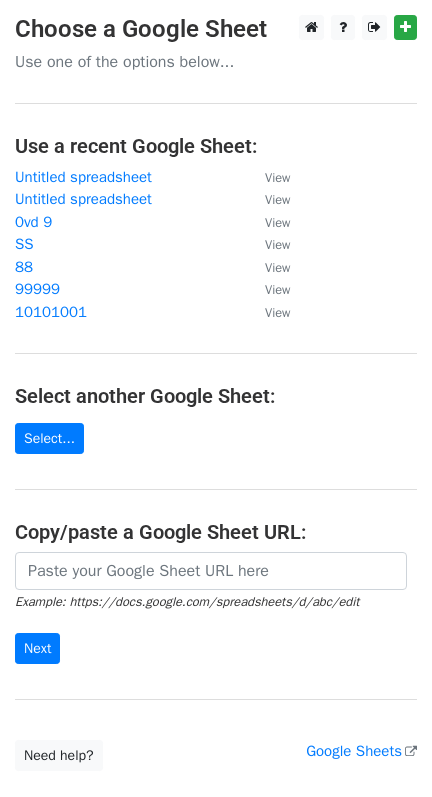 click on "Choose a Google Sheet
Use one of the options below...
Use a recent Google Sheet:
Untitled spreadsheet
View
Untitled spreadsheet
View
0vd 9
View
SS
View
88
View
99999
View
10101001
View
Select another Google Sheet:
Select...
Copy/paste a Google Sheet URL:
Example:
https://docs.google.com/spreadsheets/d/abc/edit
Next
Google Sheets
Need help?
Help
×
Why do I need to copy/paste a Google Sheet URL?
Normally, MergeMail would show you a list of your Google Sheets to choose from, but because you didn't allow MergeMail access to your Google Drive, it cannot show you a list of your Google Sheets. You can read more about permissions in our  support pages .
If you'd like to see a list of your Google Sheets, you'll need to  sign out of MergeMail
Are your recipients in a CSV or Excel file?" at bounding box center (216, 393) 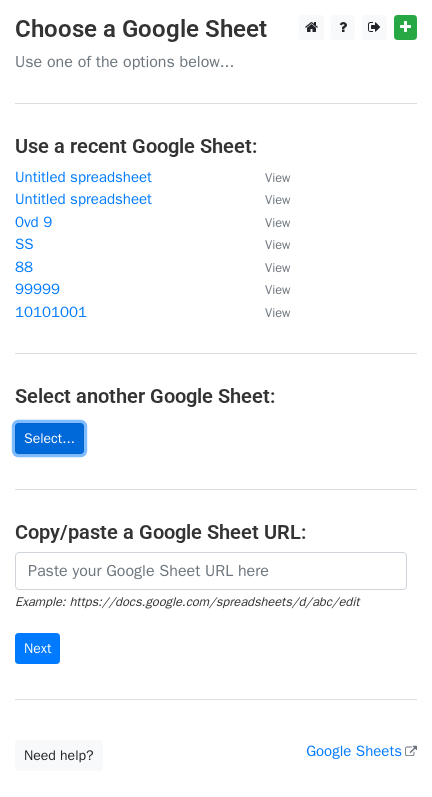 click on "Select..." at bounding box center (49, 438) 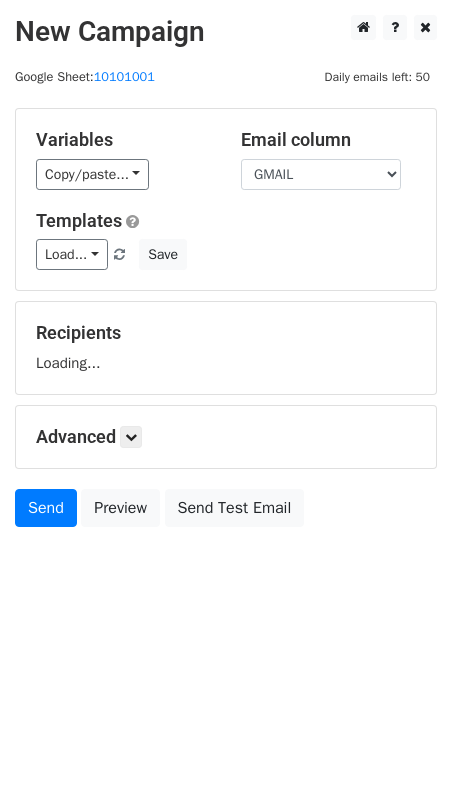 scroll, scrollTop: 0, scrollLeft: 0, axis: both 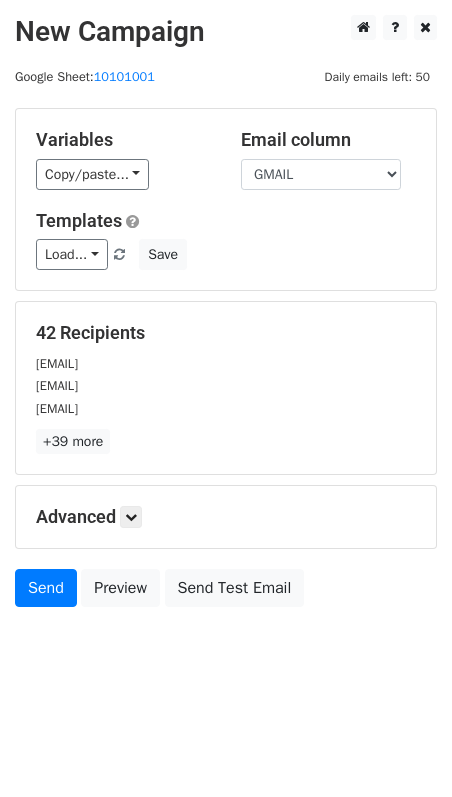 click on "[EMAIL]" at bounding box center [226, 363] 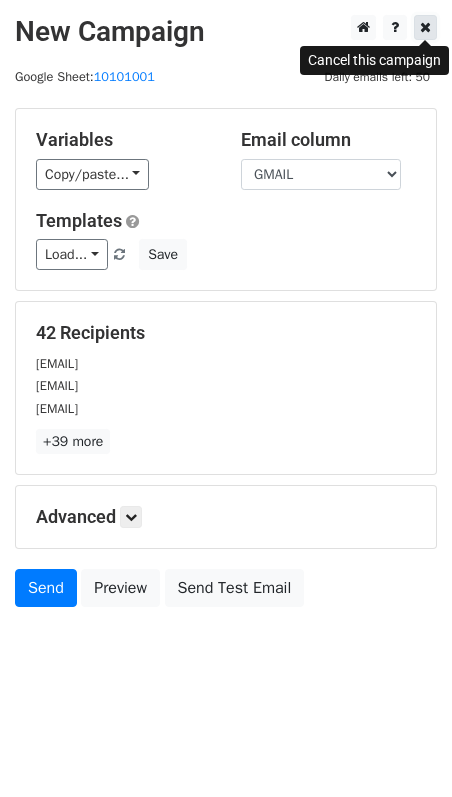 click at bounding box center (425, 27) 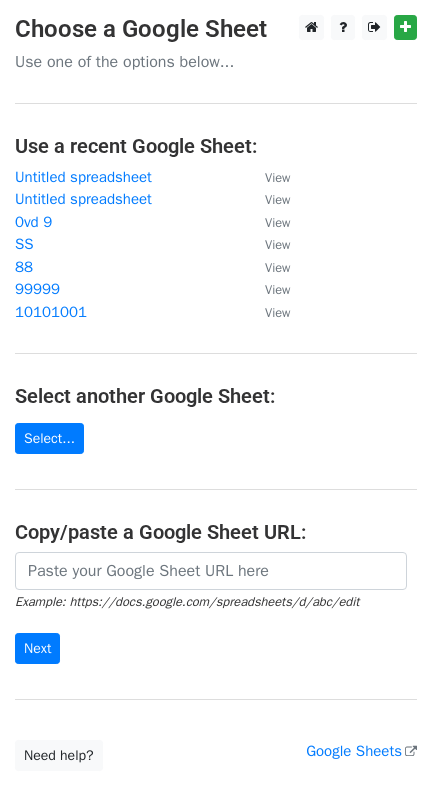 scroll, scrollTop: 0, scrollLeft: 0, axis: both 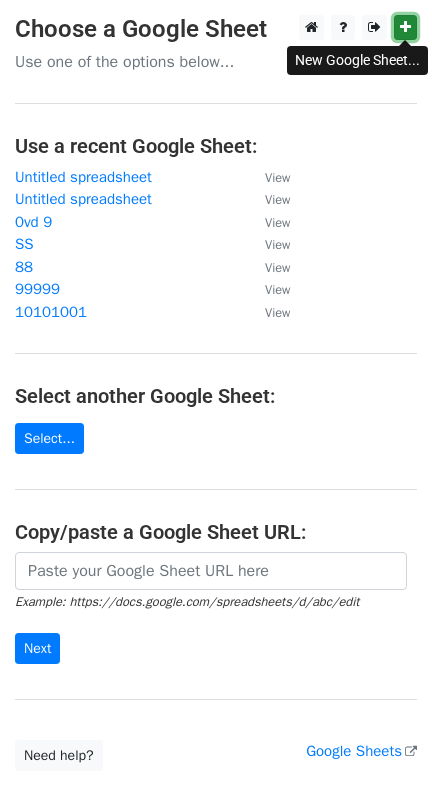 click at bounding box center (405, 27) 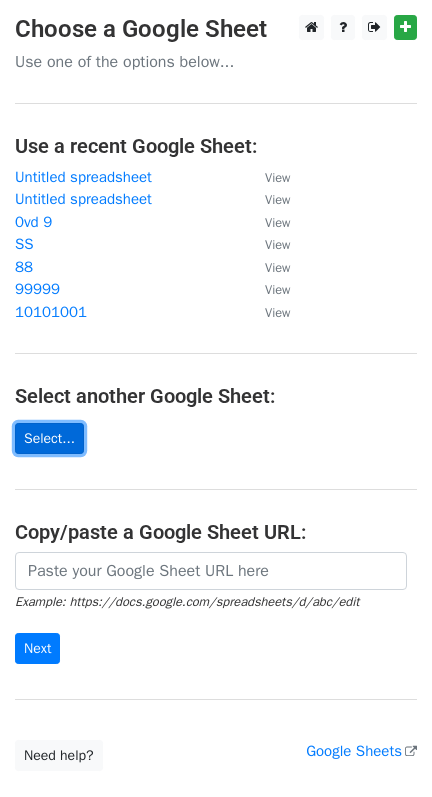 click on "Select..." at bounding box center (49, 438) 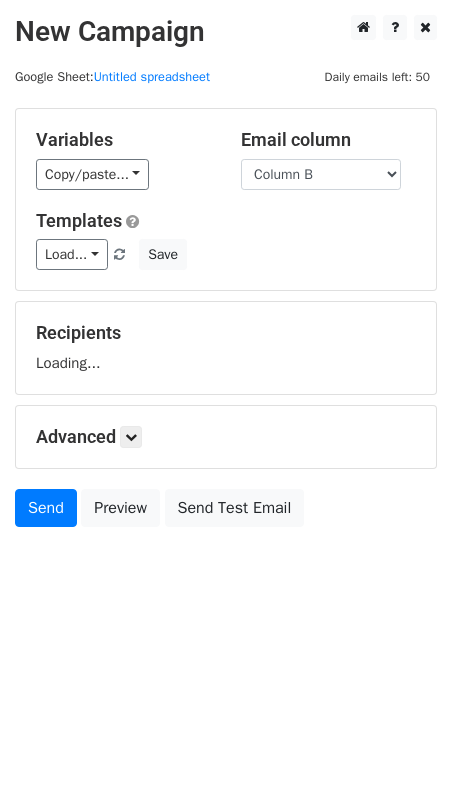scroll, scrollTop: 0, scrollLeft: 0, axis: both 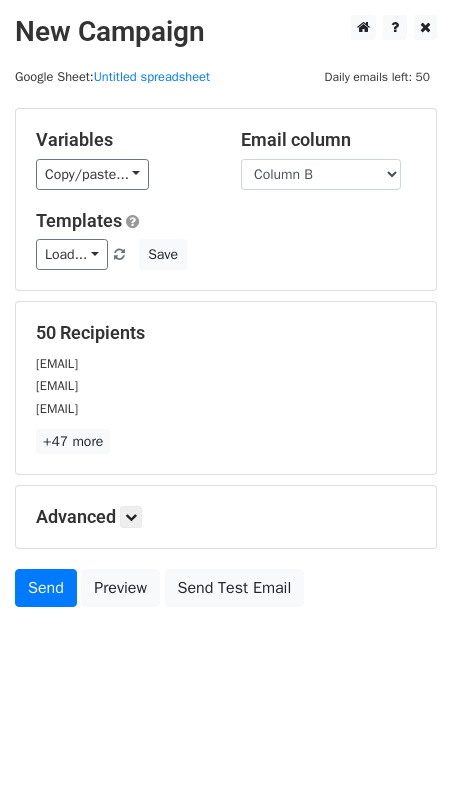 click at bounding box center (390, 27) 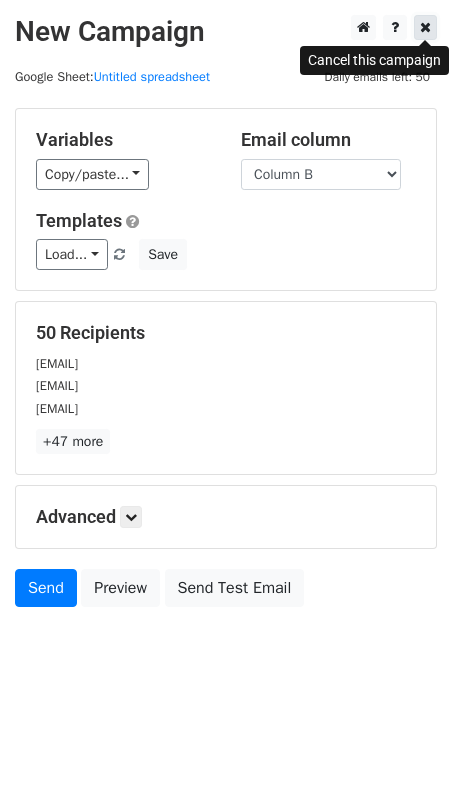 click at bounding box center (425, 27) 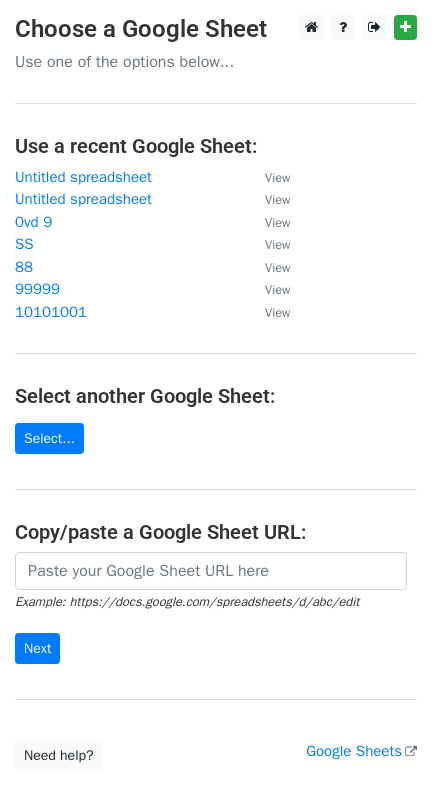 scroll, scrollTop: 0, scrollLeft: 0, axis: both 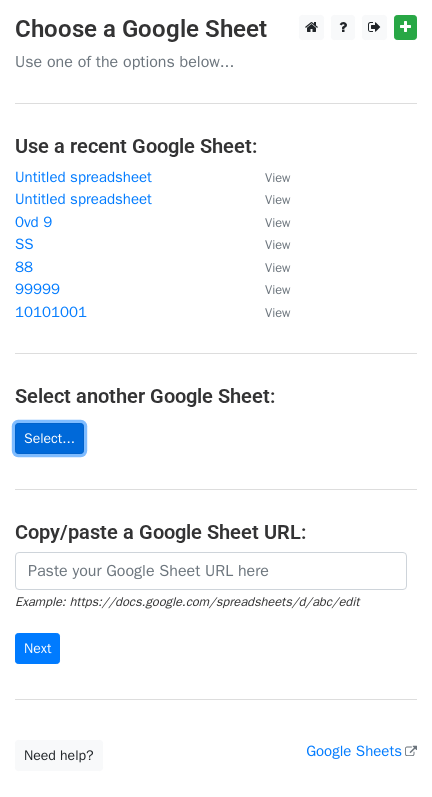 click on "Select..." at bounding box center (49, 438) 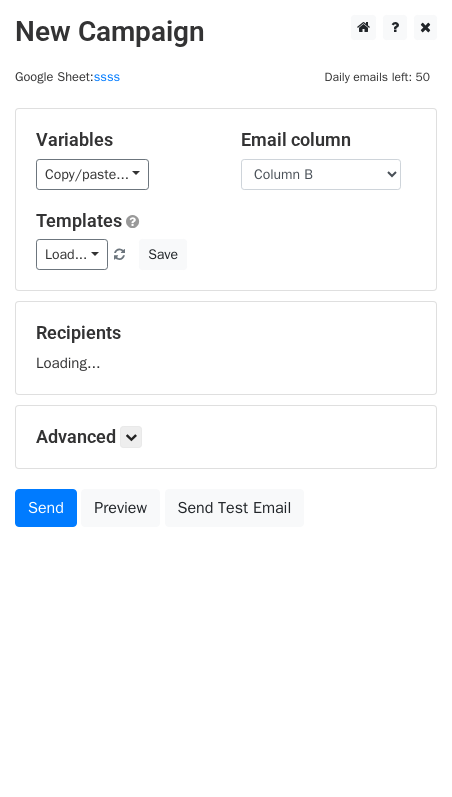 scroll, scrollTop: 0, scrollLeft: 0, axis: both 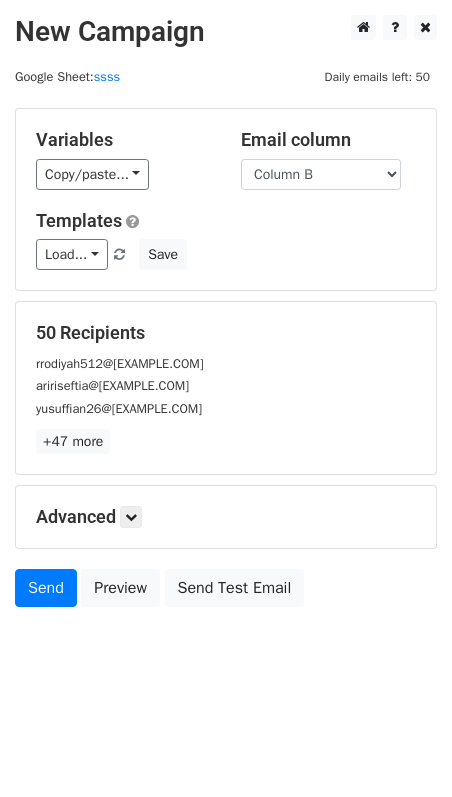 click on "aririseftia@[EXAMPLE.COM]" at bounding box center (226, 385) 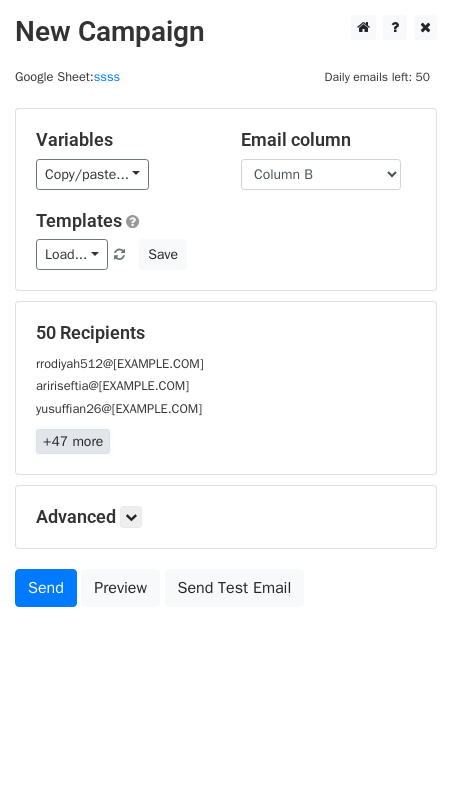 click on "+47 more" at bounding box center (73, 441) 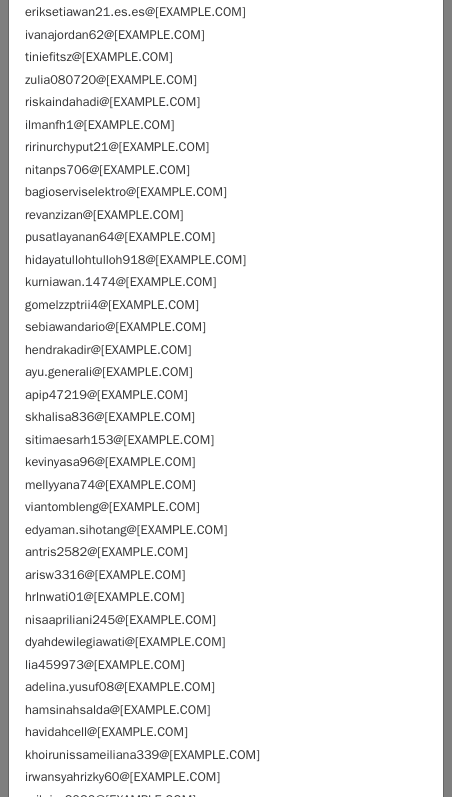 scroll, scrollTop: 0, scrollLeft: 0, axis: both 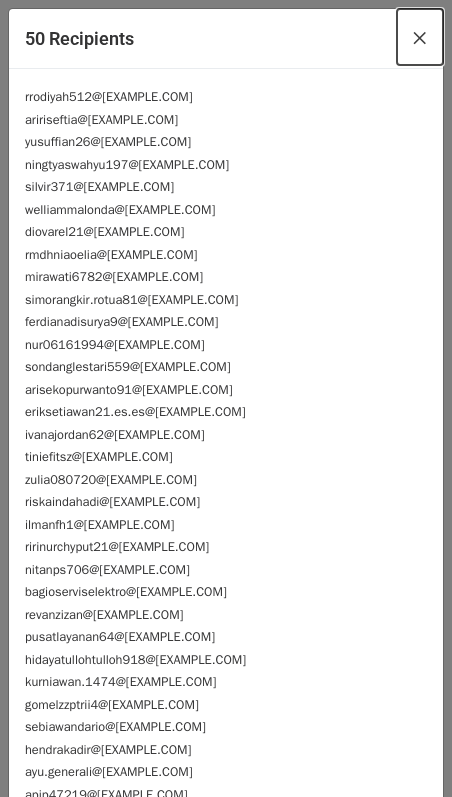 click on "×" at bounding box center [420, 37] 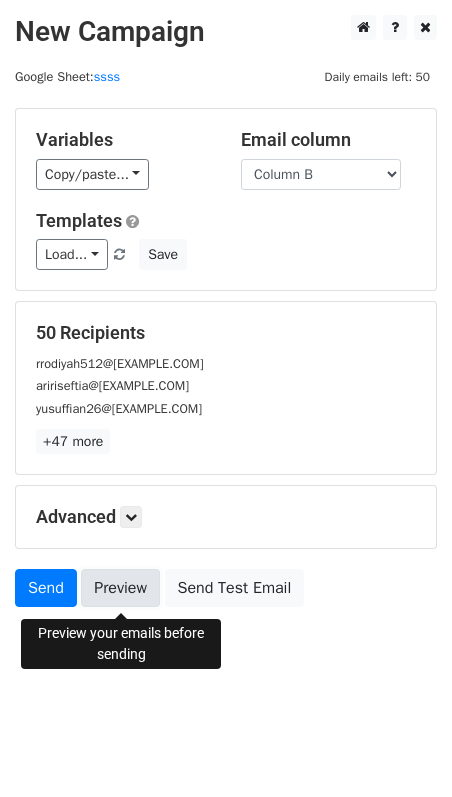 click on "Preview" at bounding box center [120, 588] 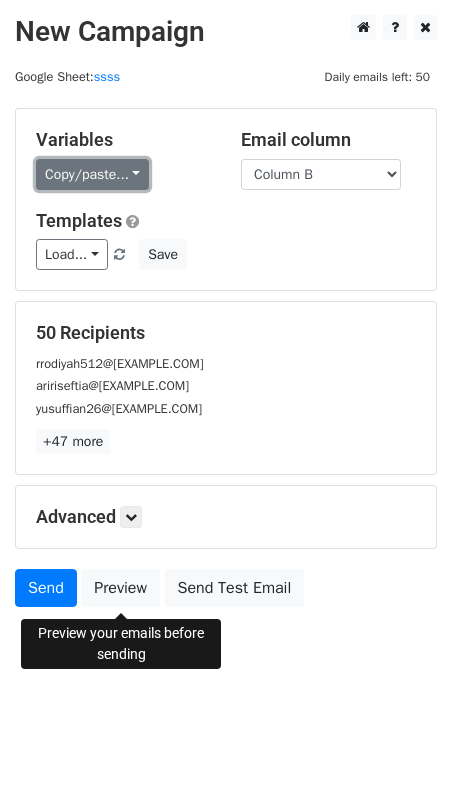 click on "Copy/paste..." at bounding box center [92, 174] 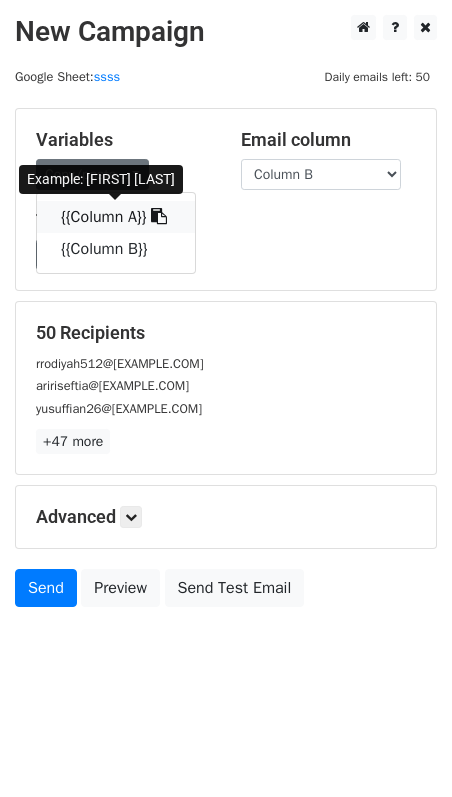 click at bounding box center [159, 216] 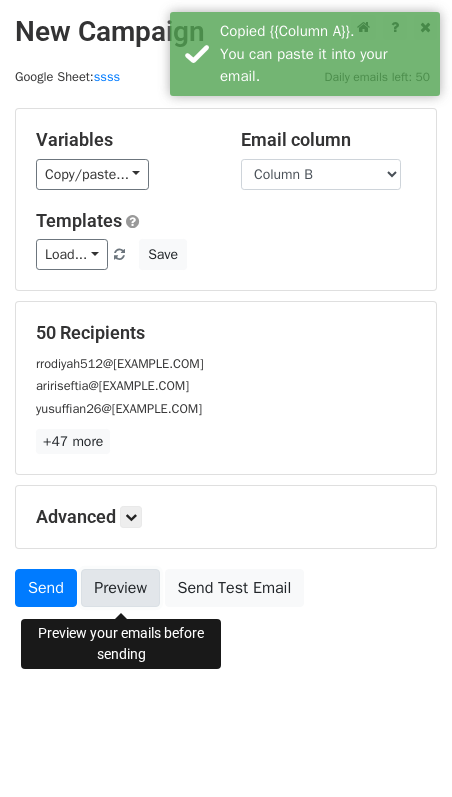 click on "Preview" at bounding box center (120, 588) 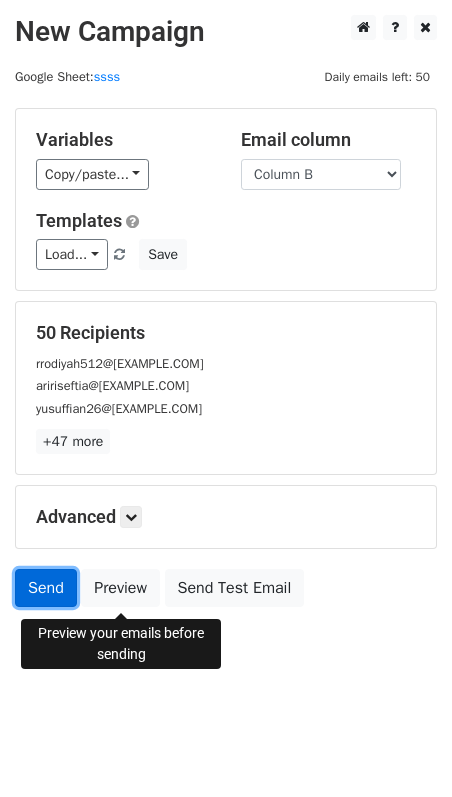 click on "Send" at bounding box center [46, 588] 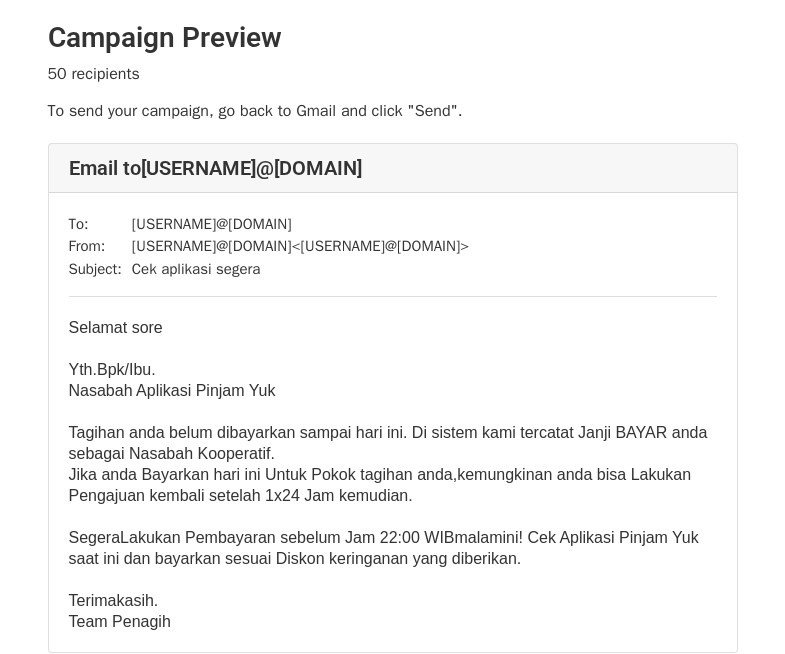 scroll, scrollTop: 0, scrollLeft: 0, axis: both 